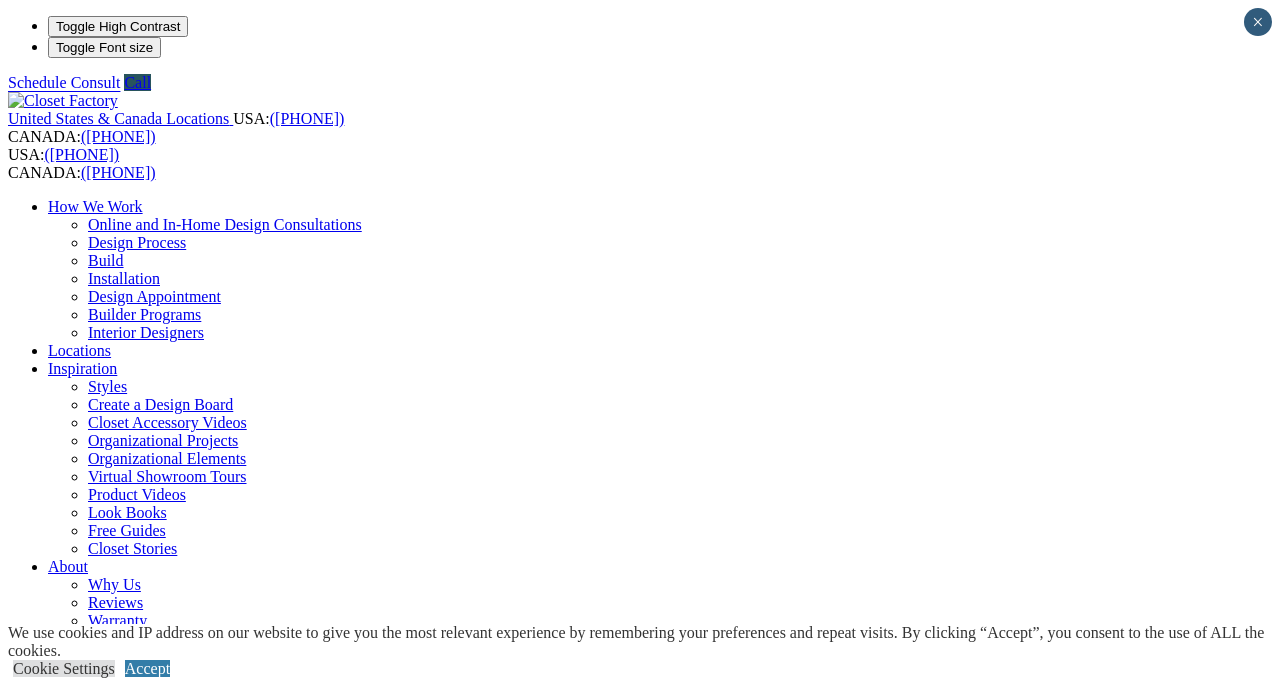 scroll, scrollTop: 0, scrollLeft: 0, axis: both 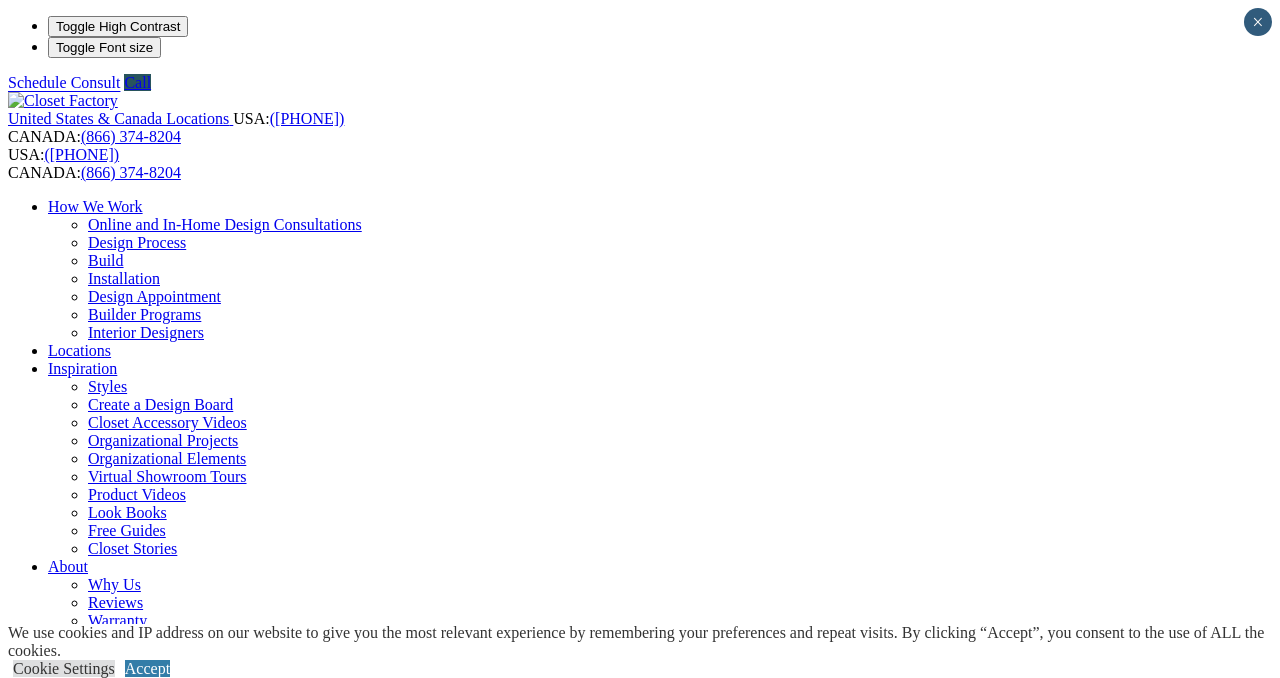 click on "Dressing Rooms" at bounding box center (141, 868) 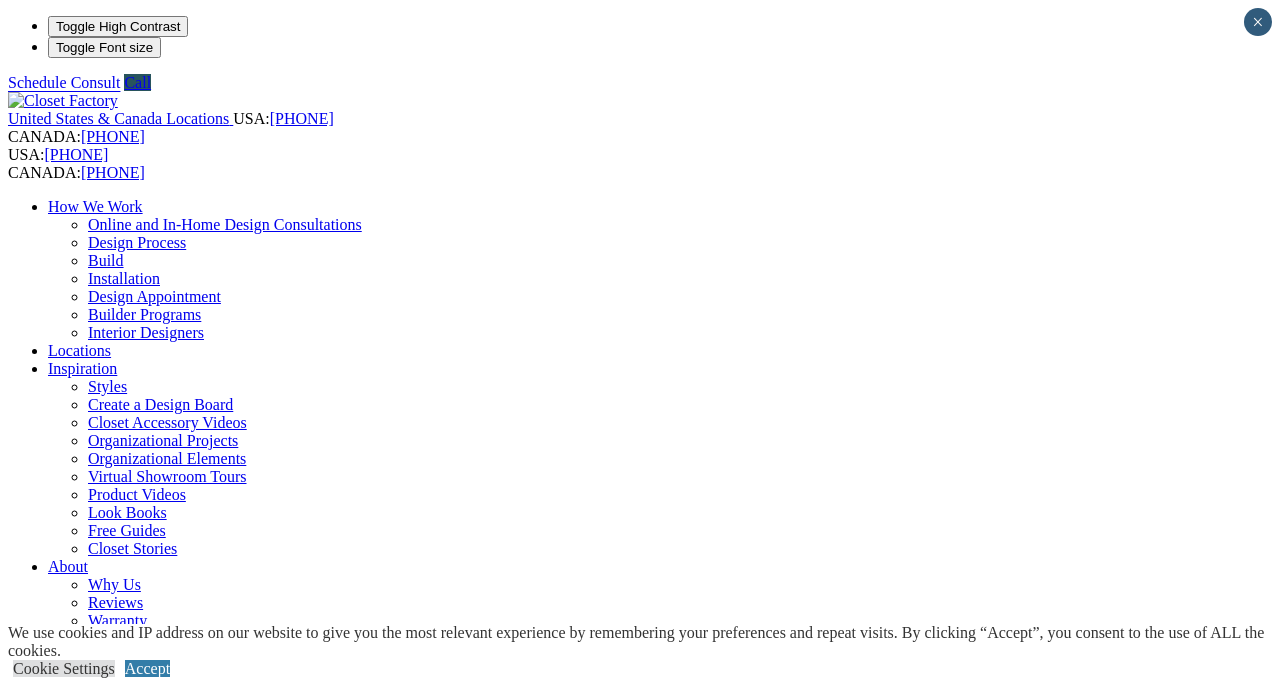 scroll, scrollTop: 0, scrollLeft: 0, axis: both 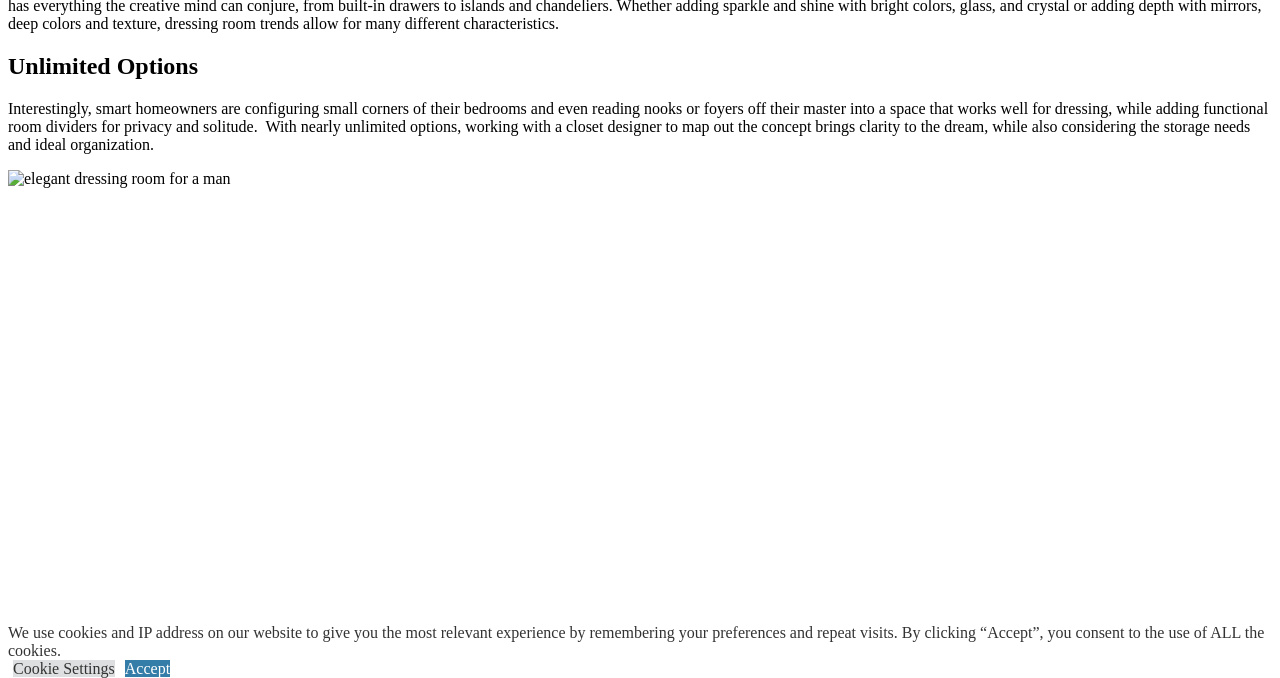 click on "CLOSE (X)" at bounding box center (46, -272) 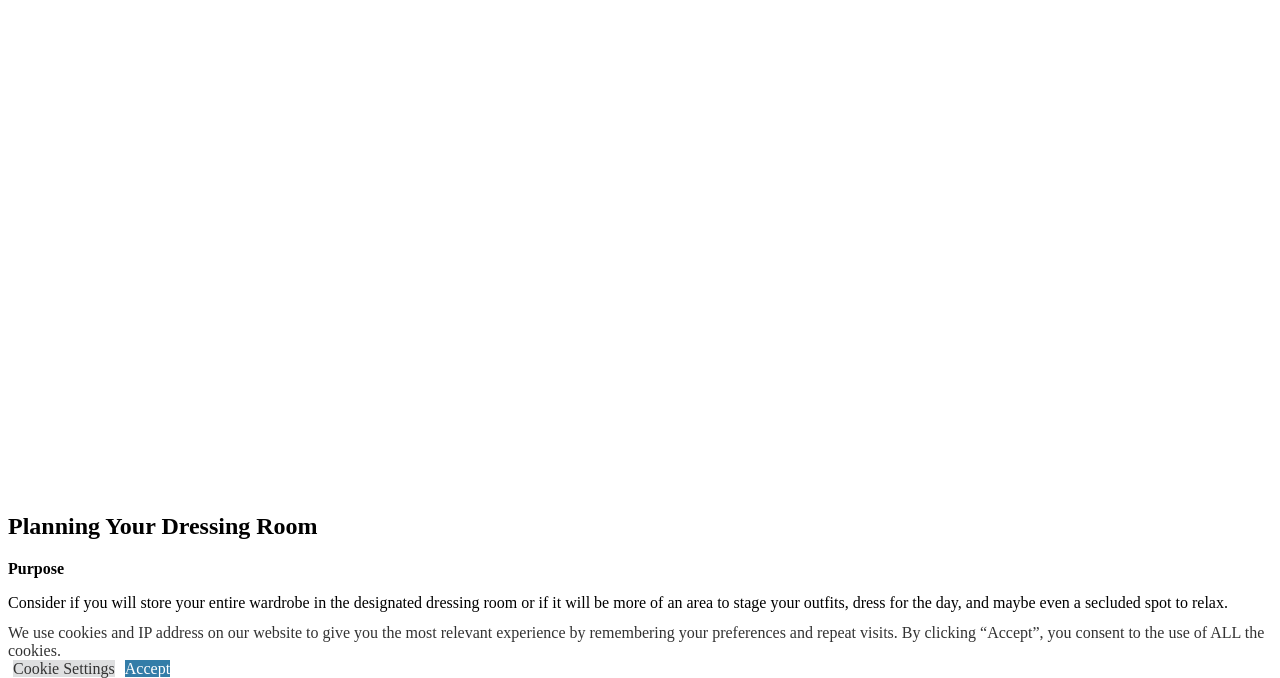 click on "next" at bounding box center [640, 1616] 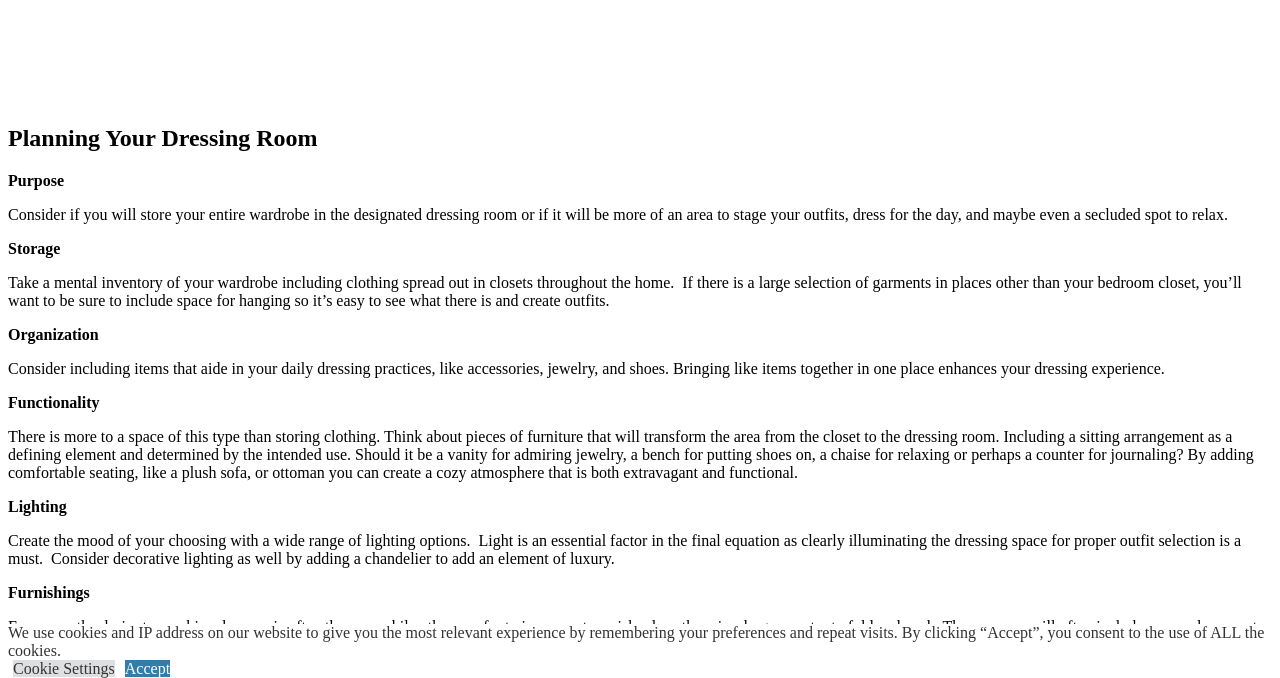 scroll, scrollTop: 2518, scrollLeft: 0, axis: vertical 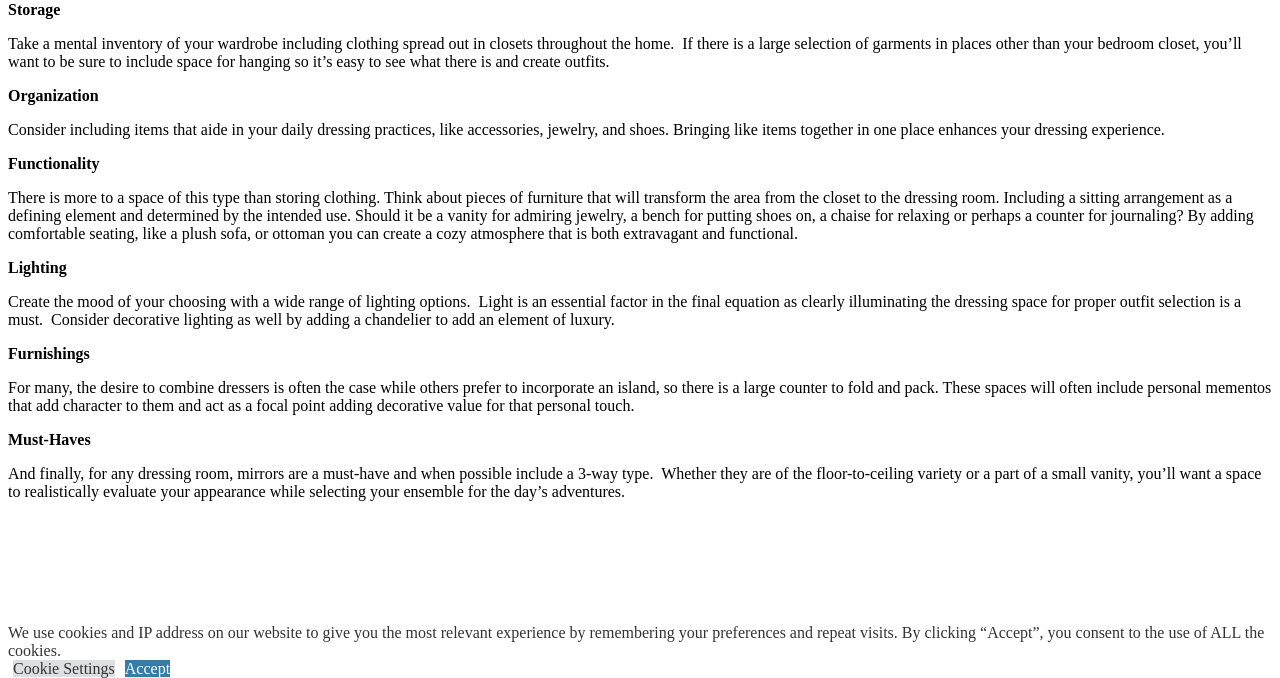 click on "Locations" at bounding box center [79, -2294] 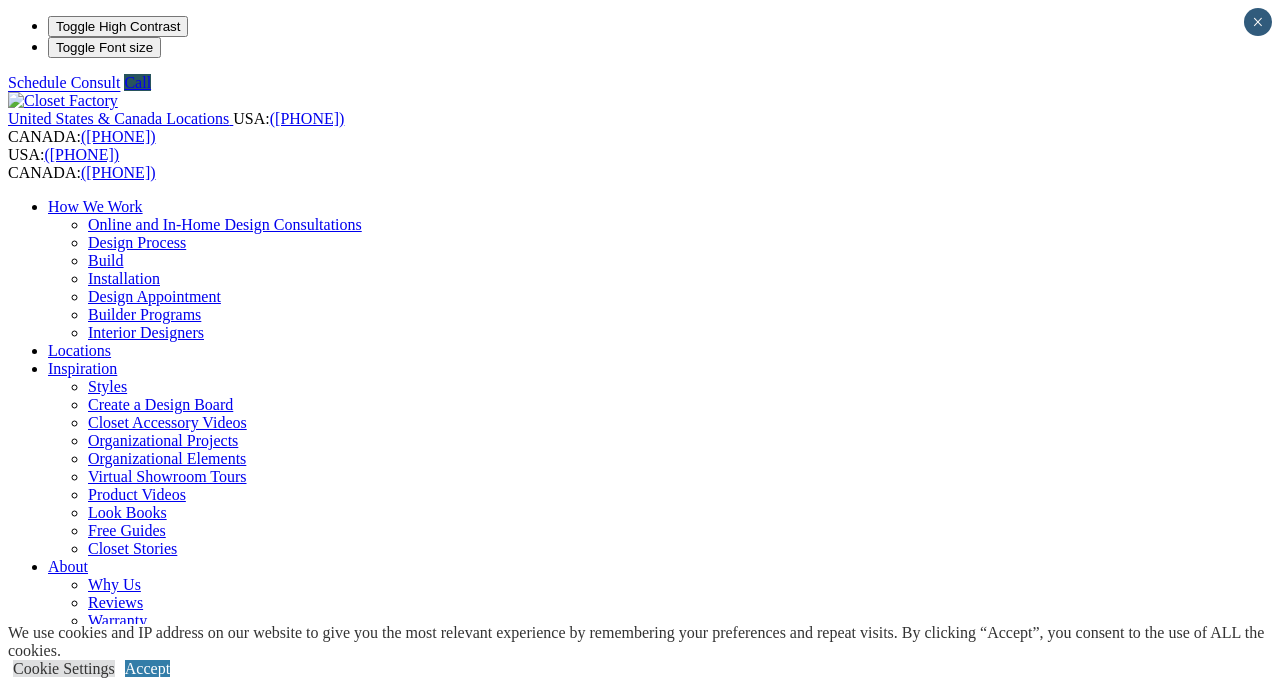scroll, scrollTop: 0, scrollLeft: 0, axis: both 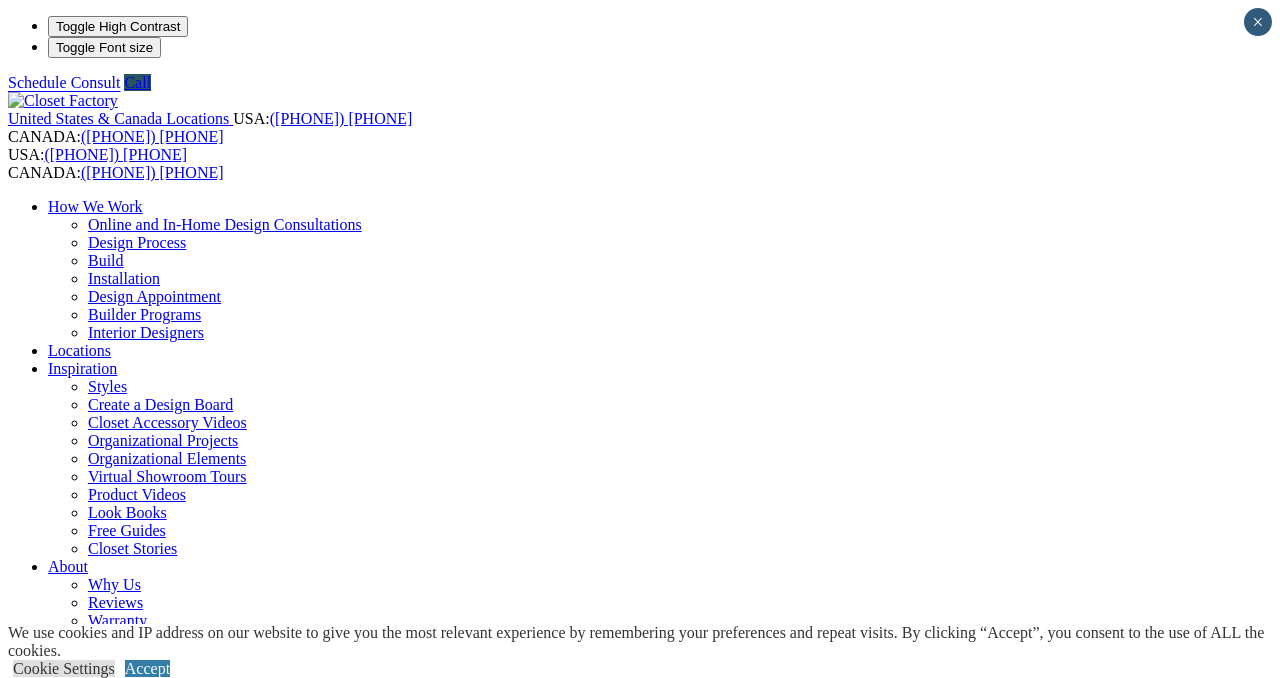click on "Dressing Rooms" at bounding box center [141, 868] 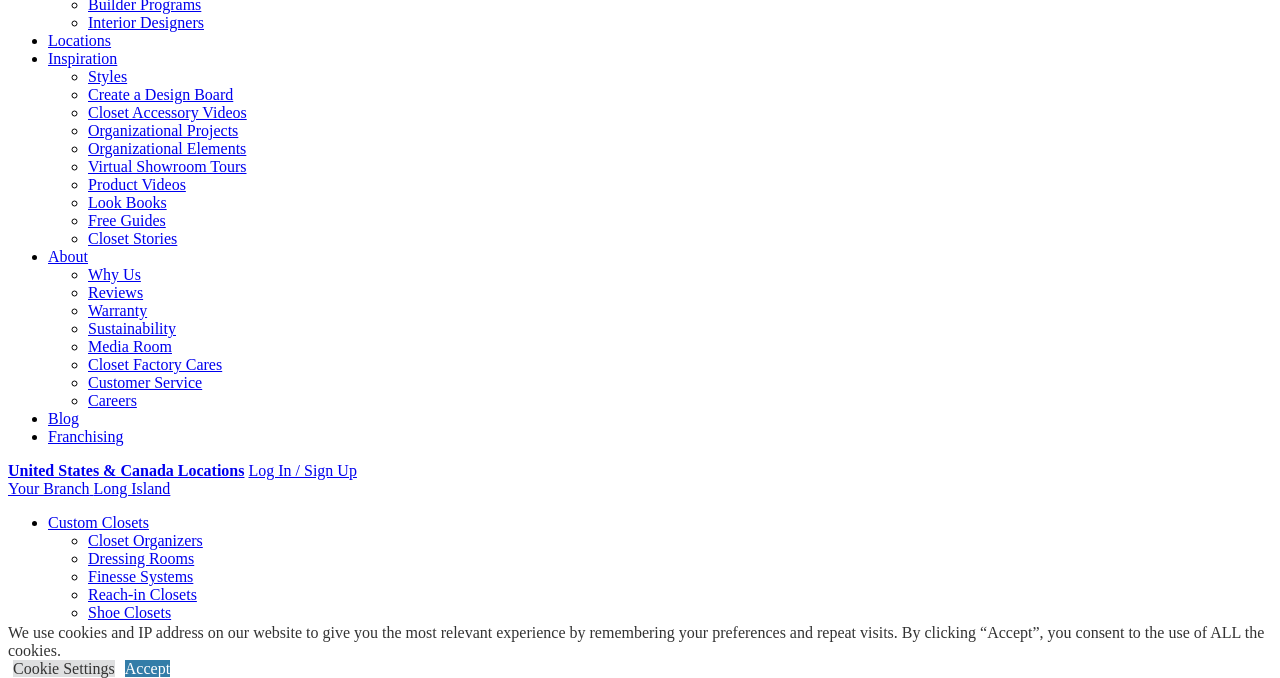 scroll, scrollTop: 420, scrollLeft: 0, axis: vertical 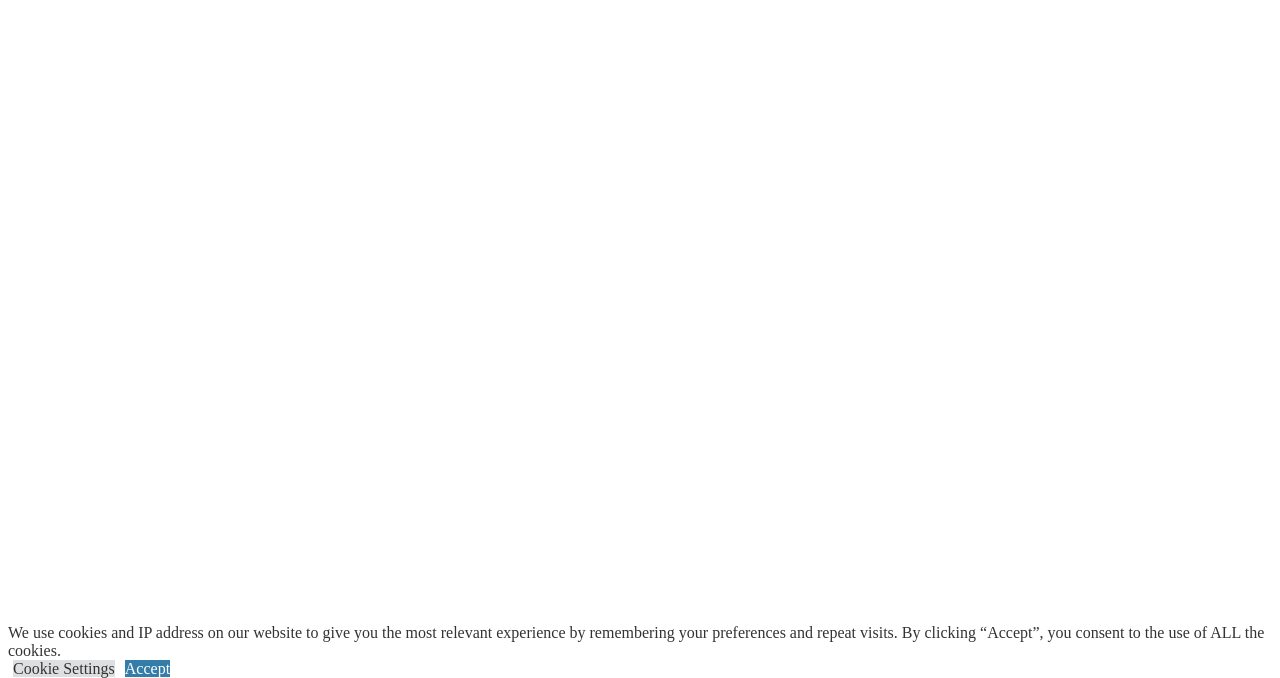 click on "next" at bounding box center (640, 1795) 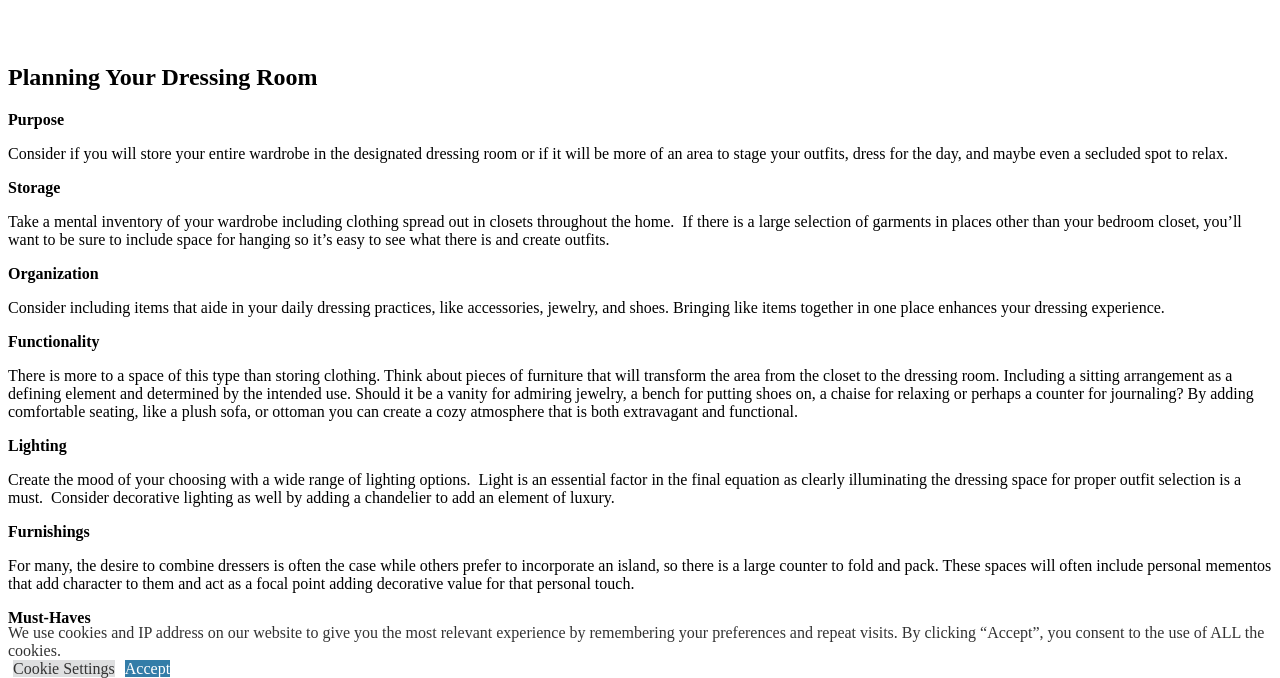 scroll, scrollTop: 2451, scrollLeft: 0, axis: vertical 